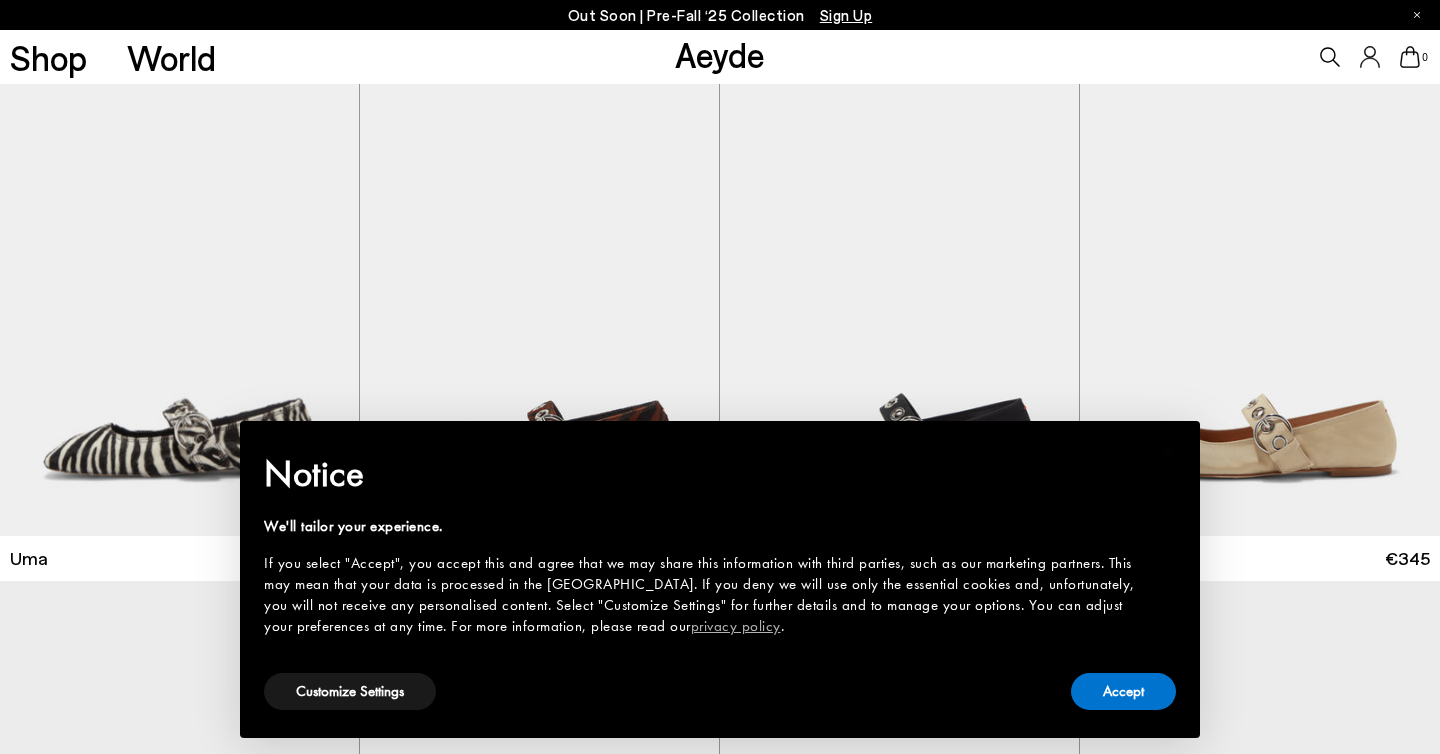 scroll, scrollTop: 0, scrollLeft: 0, axis: both 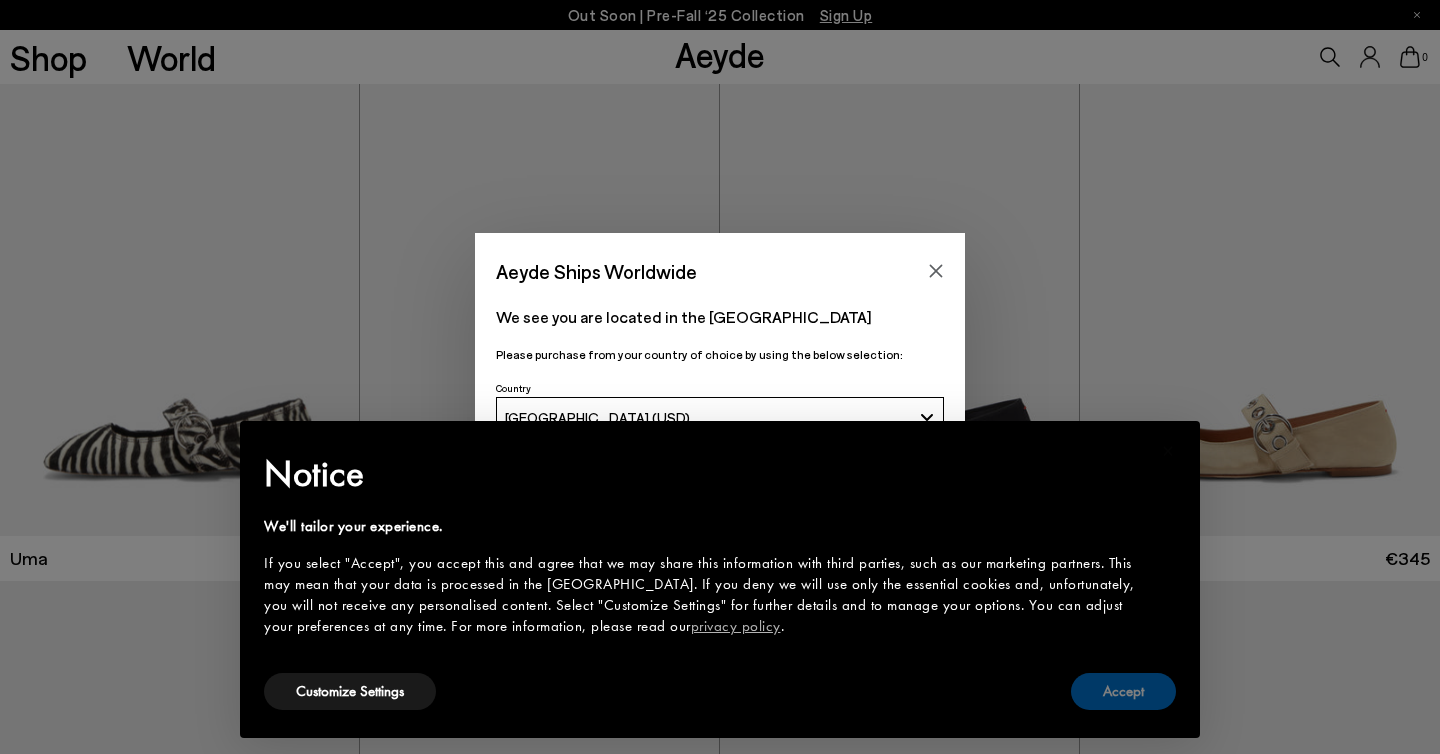 click on "Accept" at bounding box center [1123, 691] 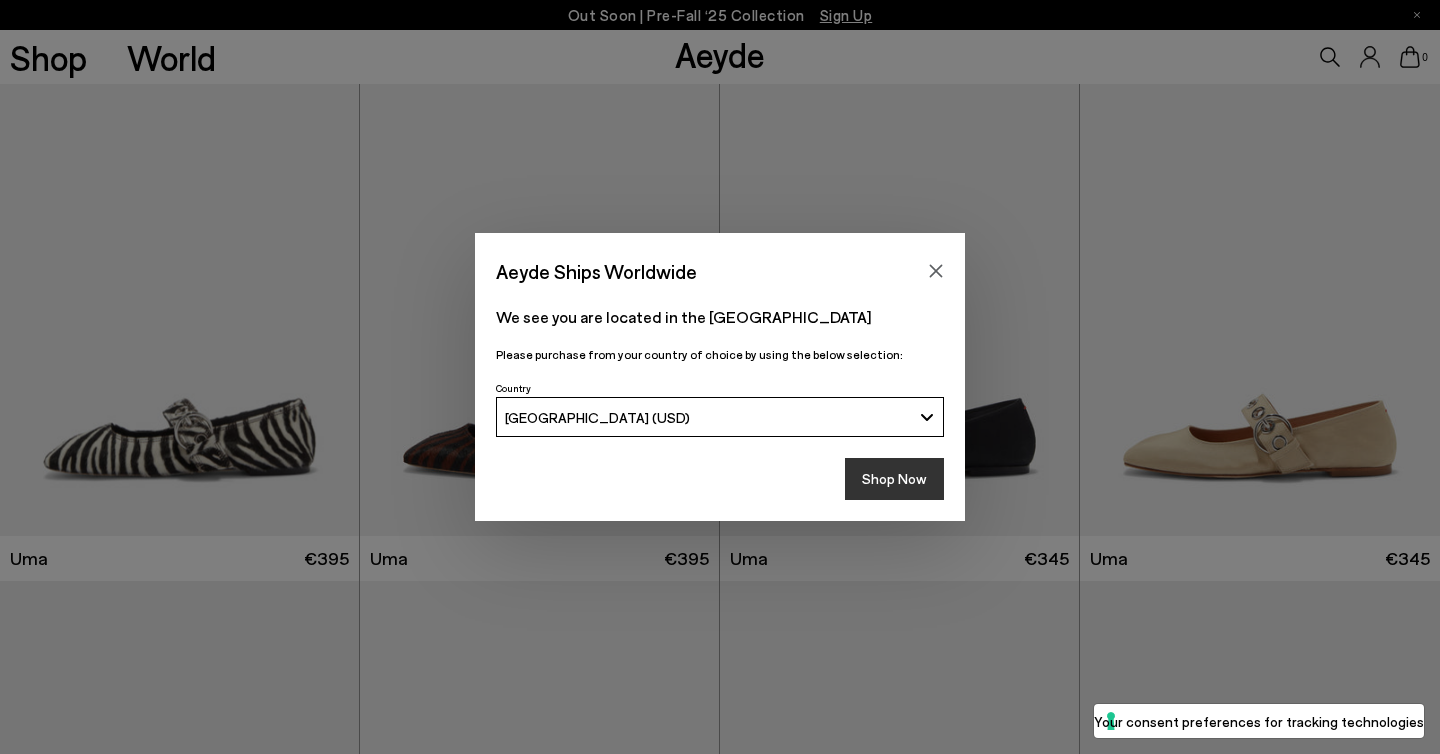 click on "Shop Now" at bounding box center [894, 479] 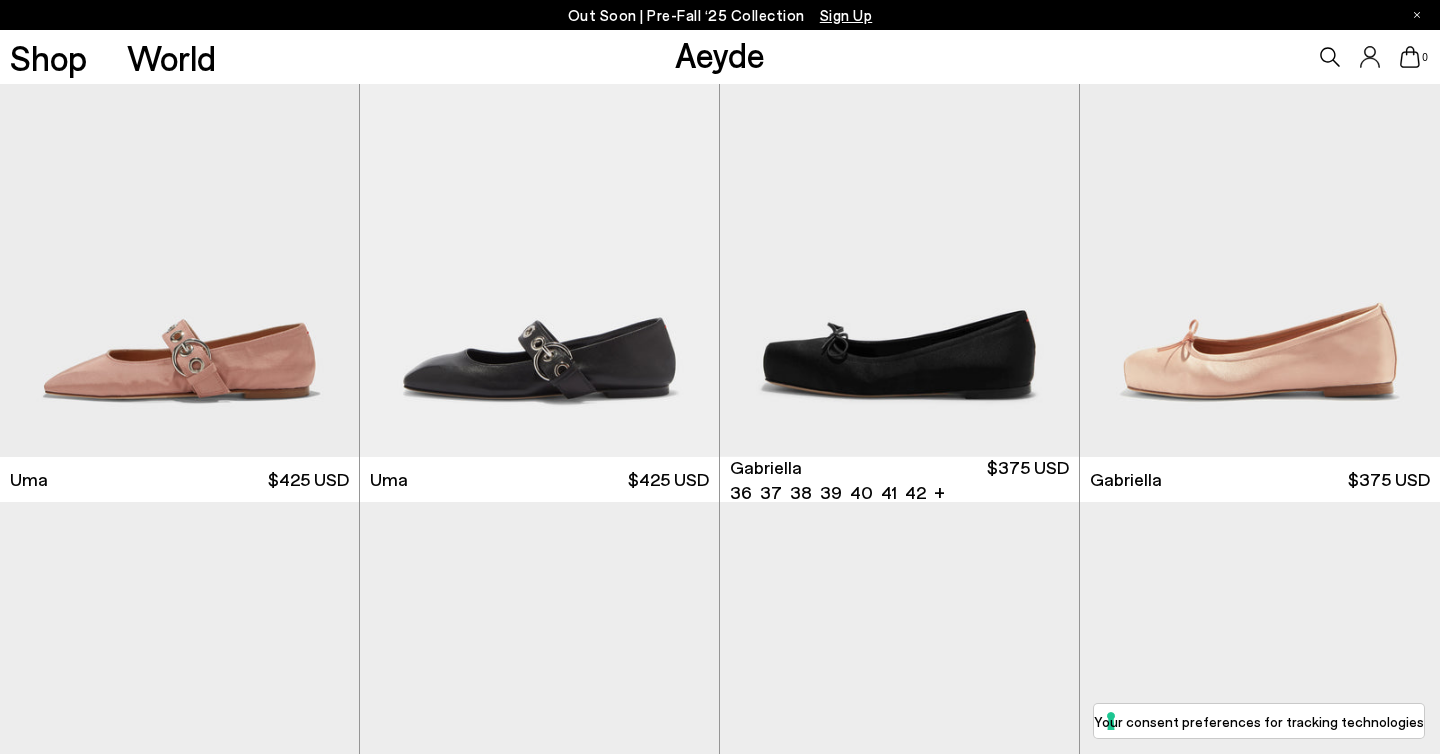 scroll, scrollTop: 598, scrollLeft: 0, axis: vertical 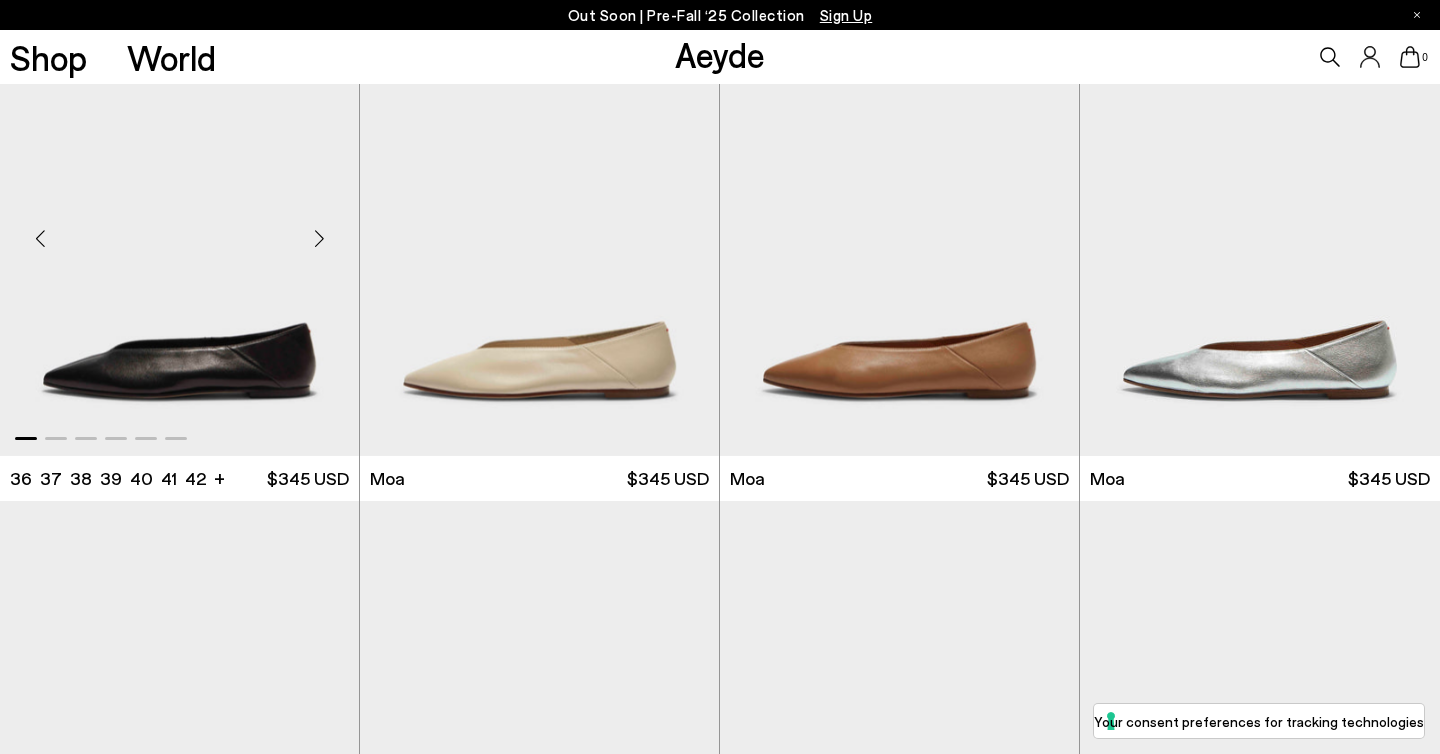 click at bounding box center (179, 230) 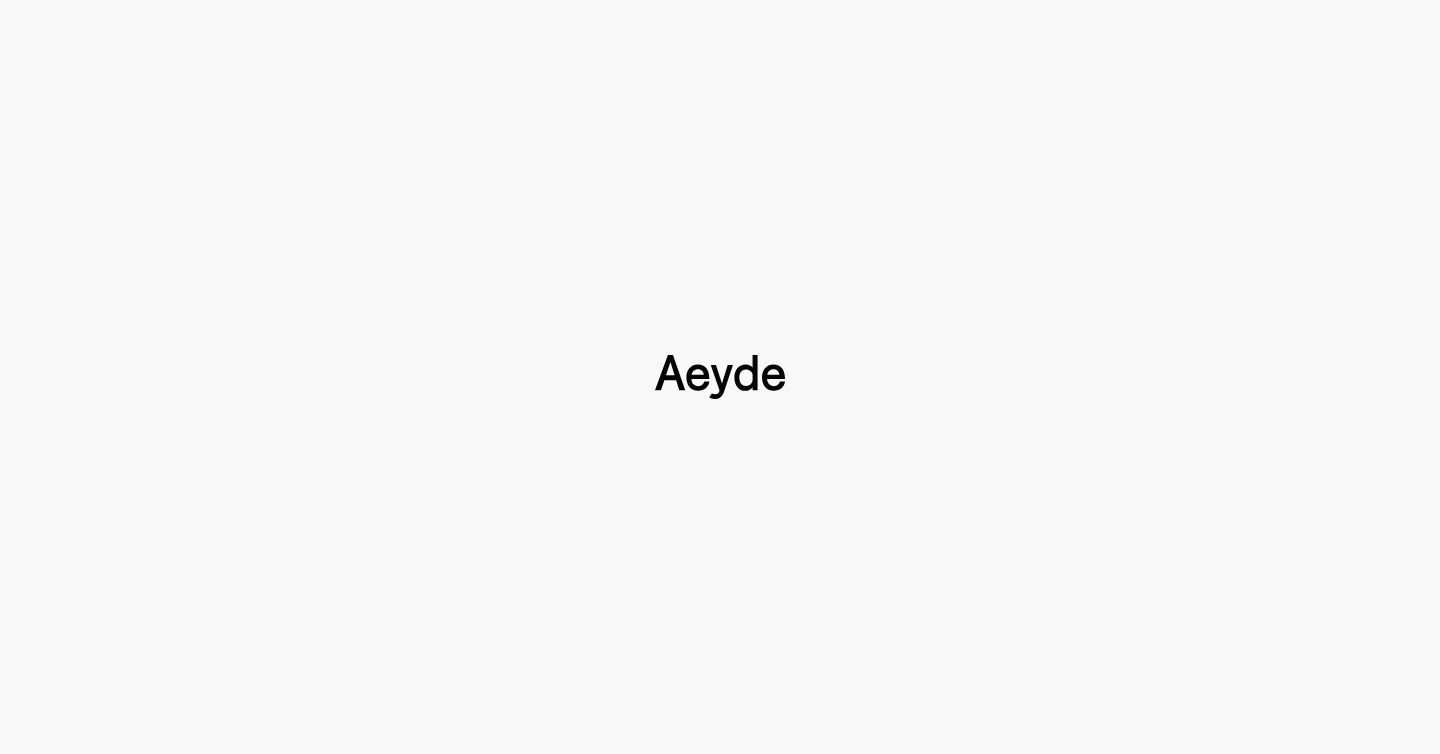 type 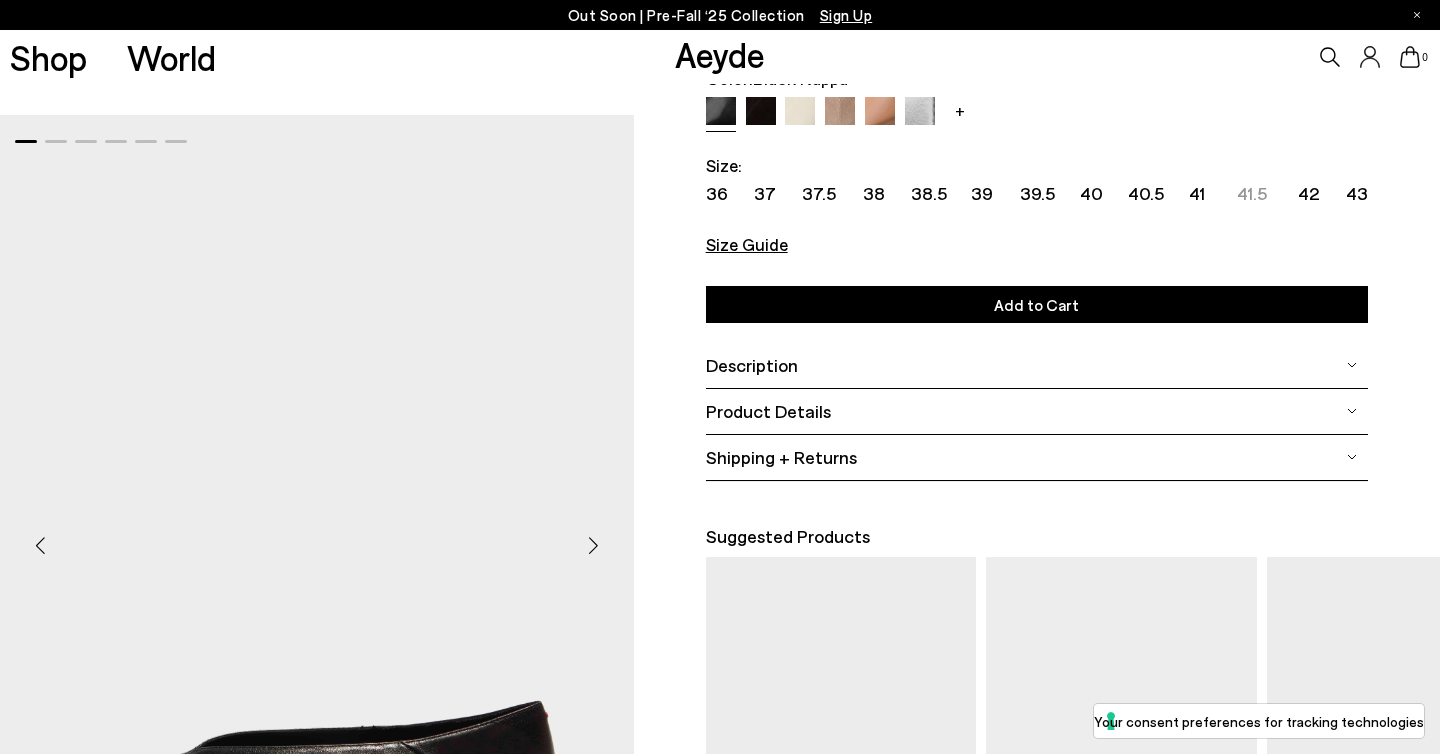 scroll, scrollTop: 144, scrollLeft: 0, axis: vertical 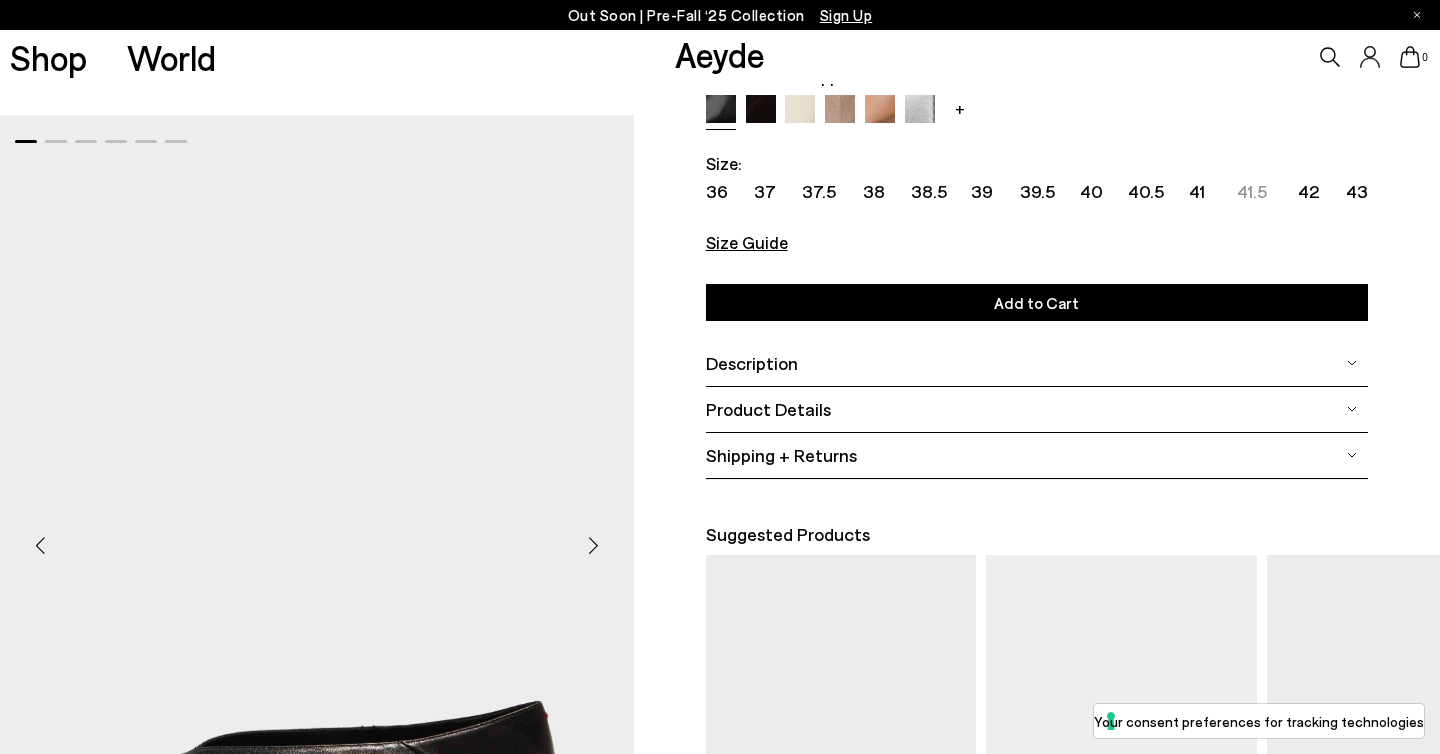 click at bounding box center [594, 546] 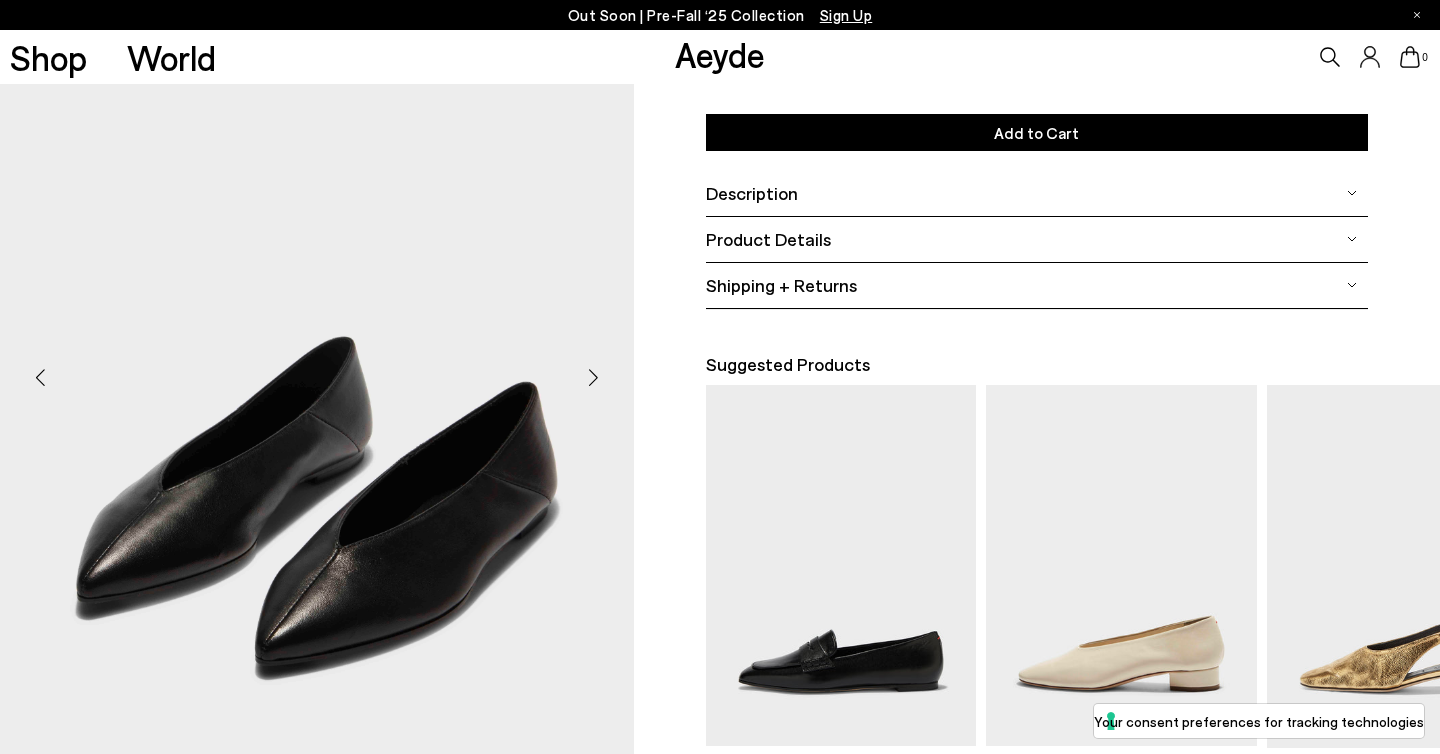scroll, scrollTop: 356, scrollLeft: 0, axis: vertical 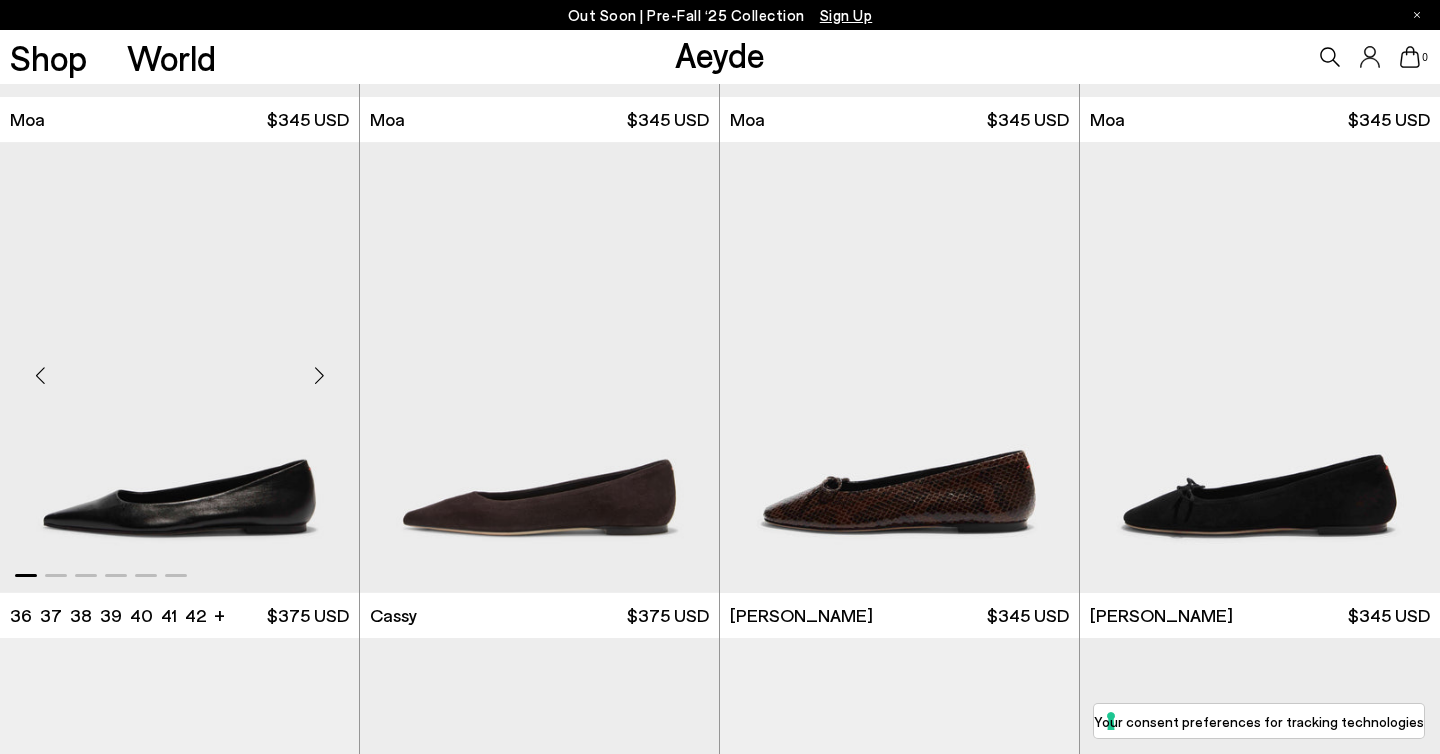 click at bounding box center [319, 376] 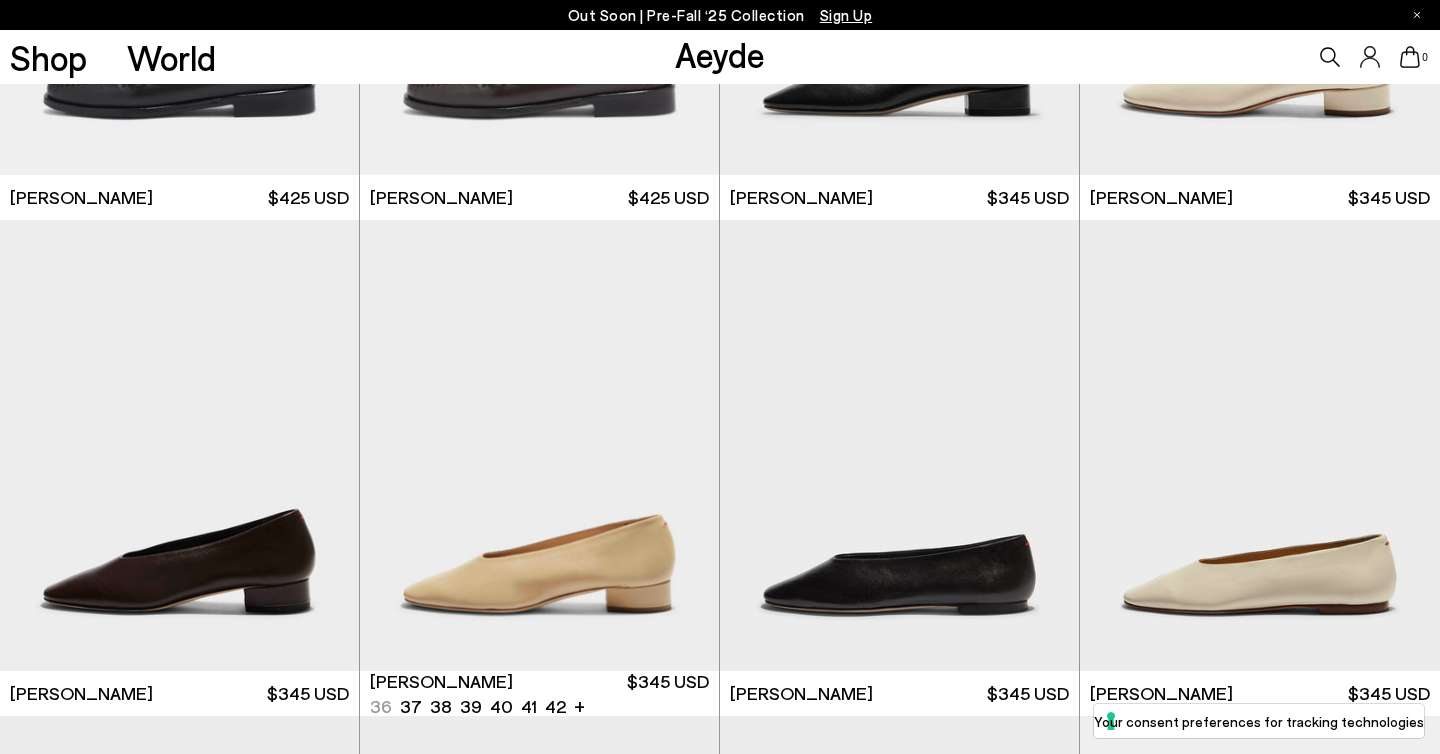 scroll, scrollTop: 3456, scrollLeft: 0, axis: vertical 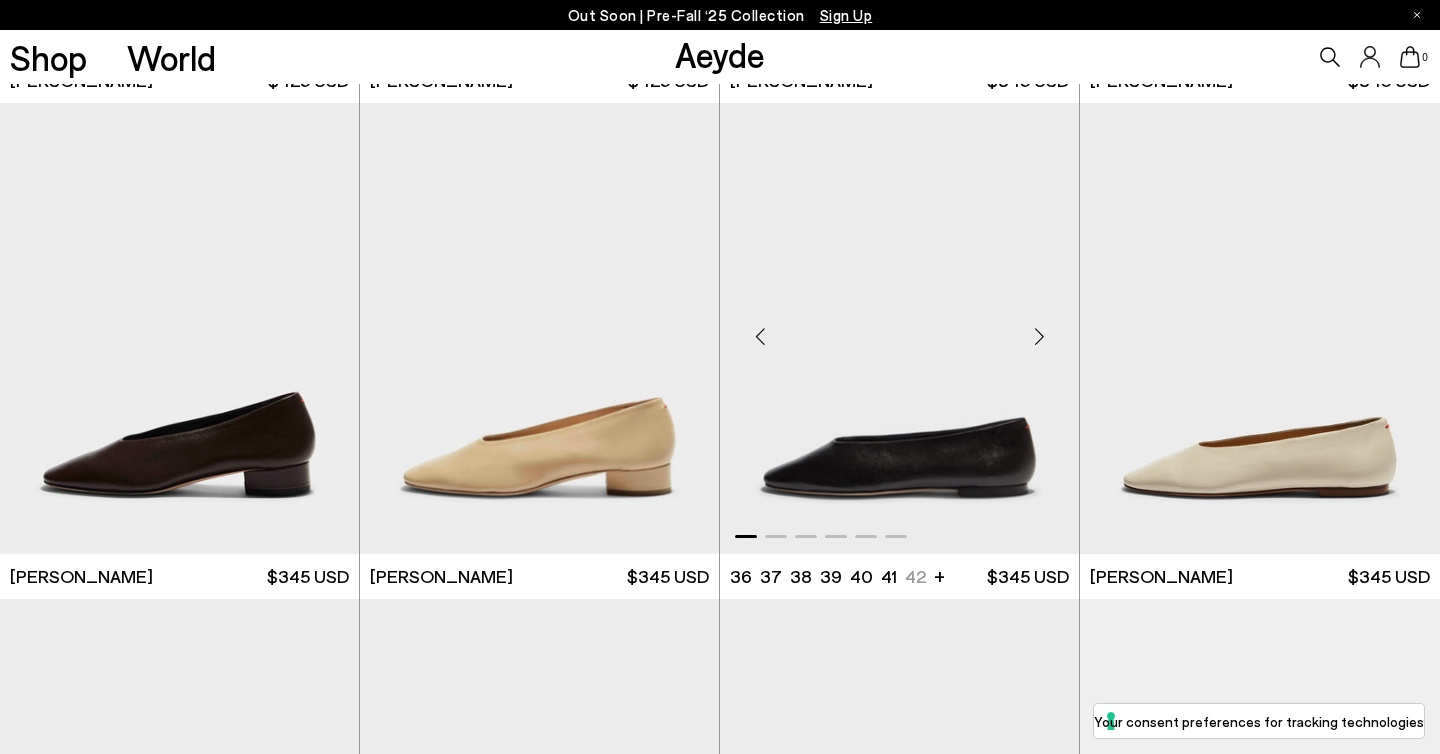 click at bounding box center [1039, 337] 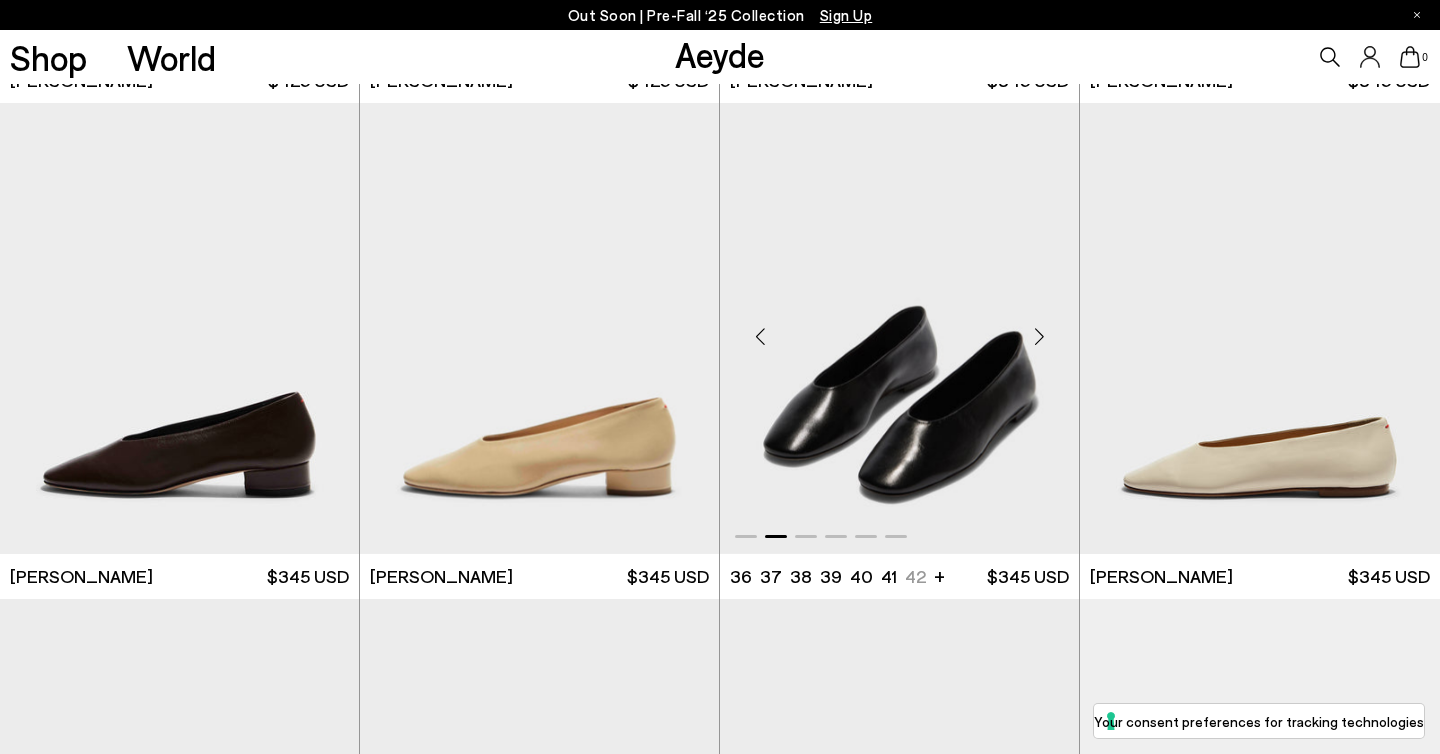 click at bounding box center (899, 328) 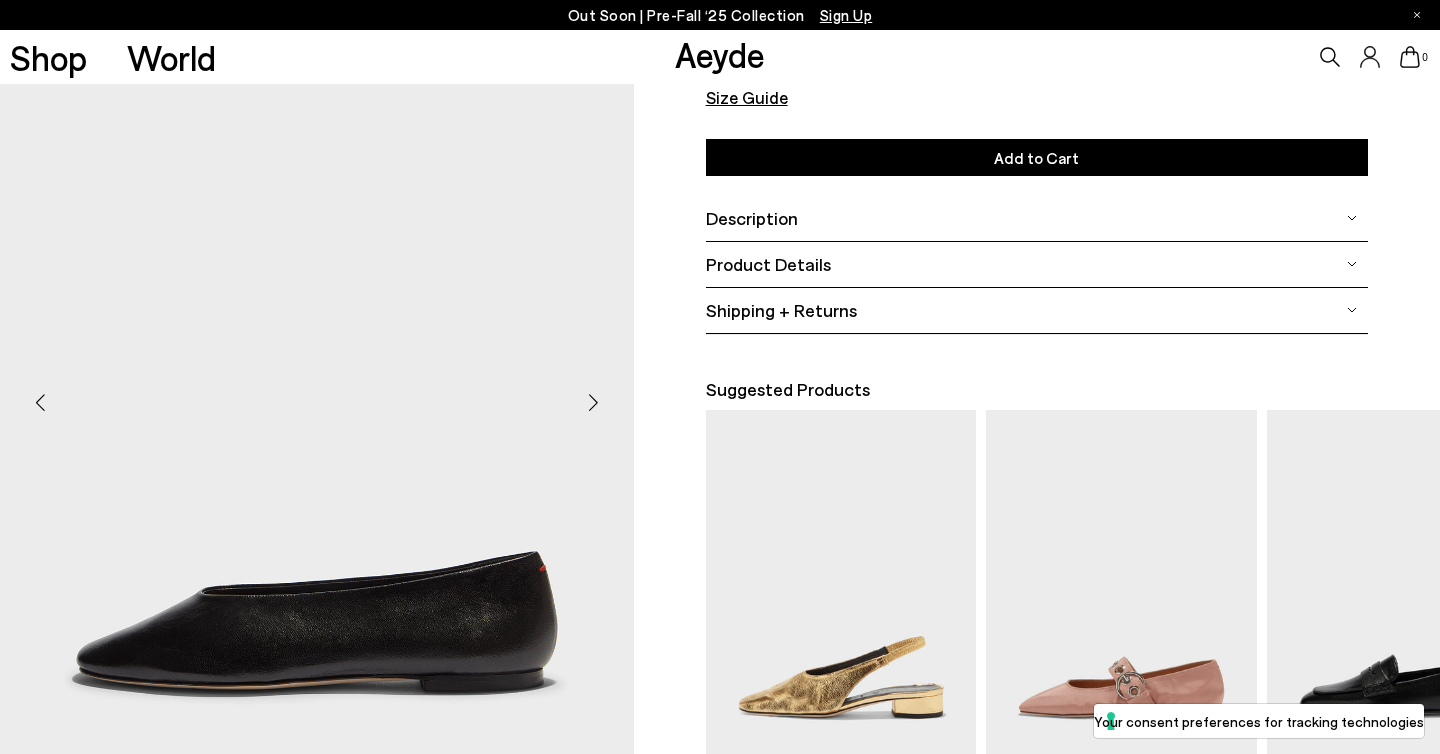 scroll, scrollTop: 351, scrollLeft: 0, axis: vertical 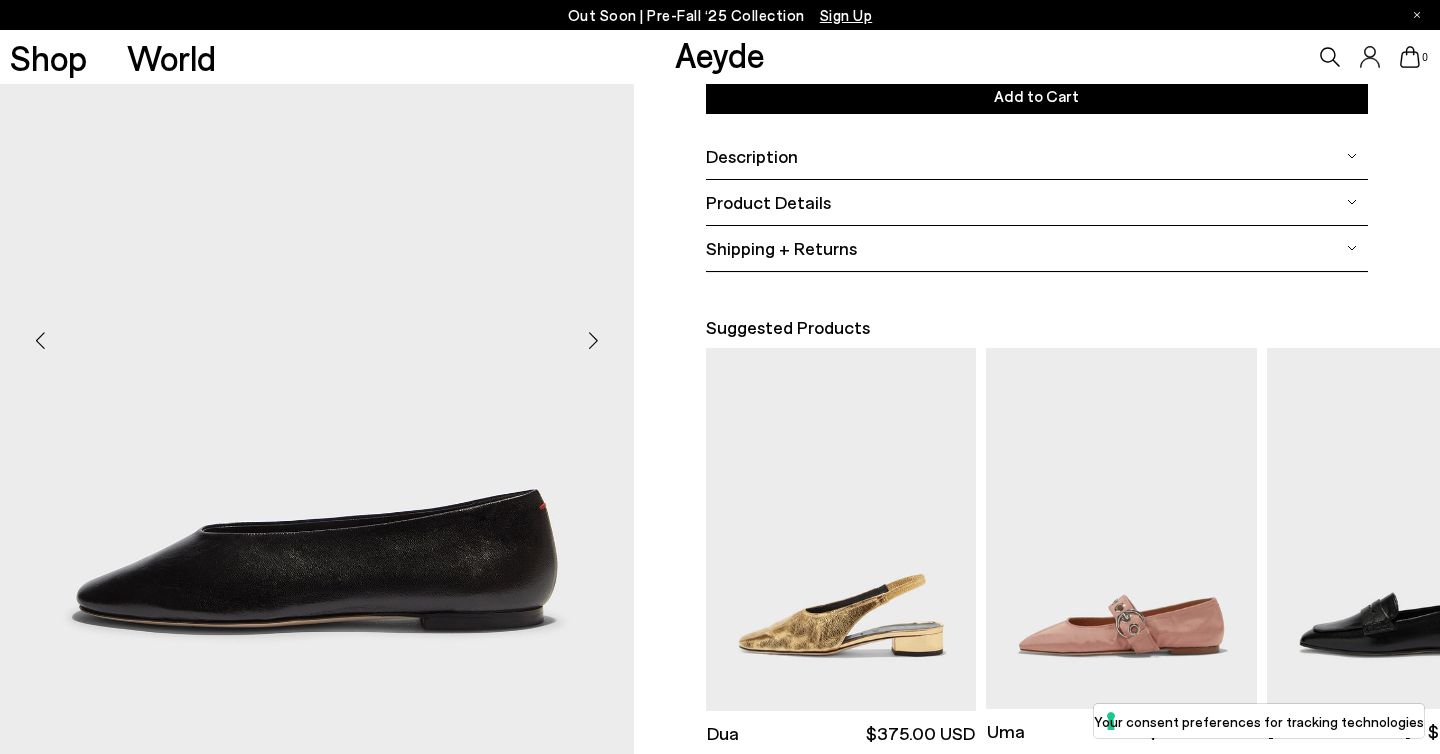 click at bounding box center [594, 341] 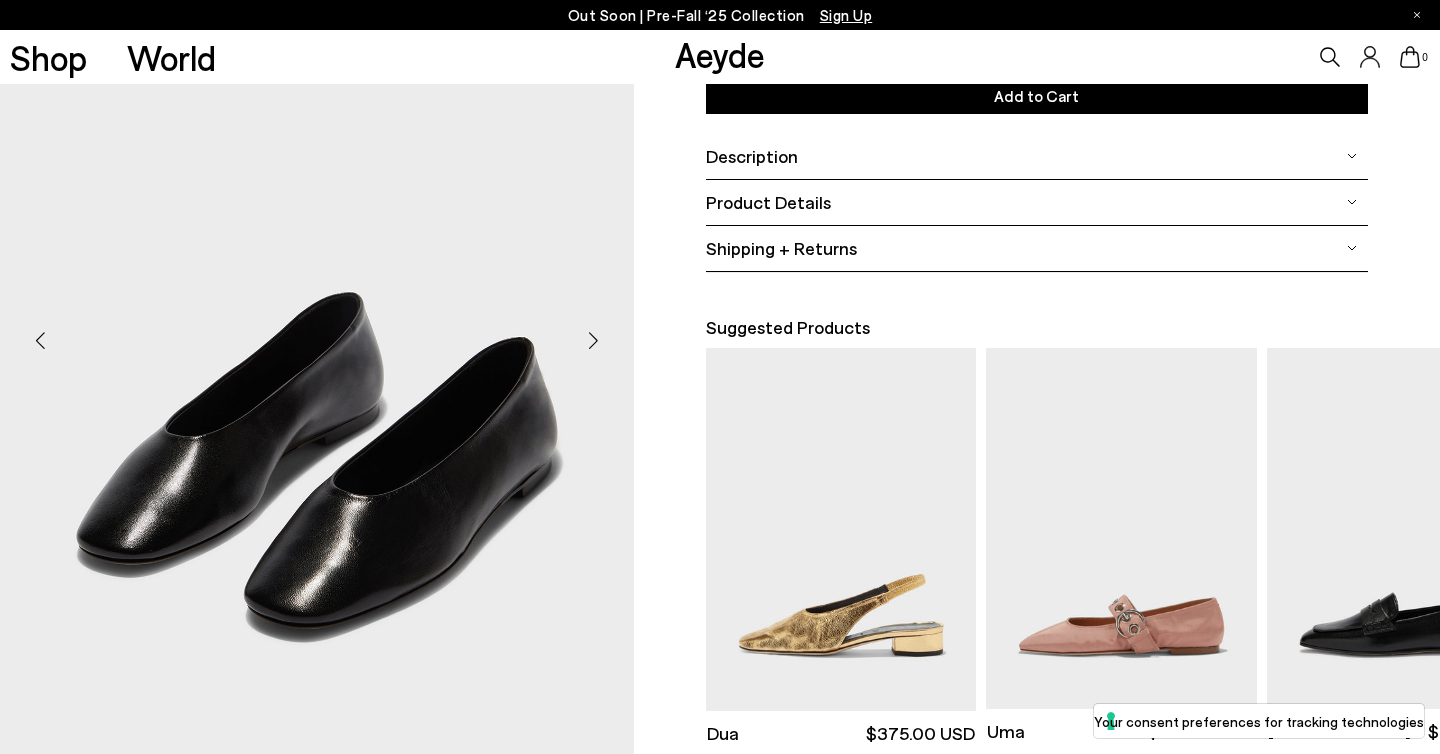 click at bounding box center [594, 341] 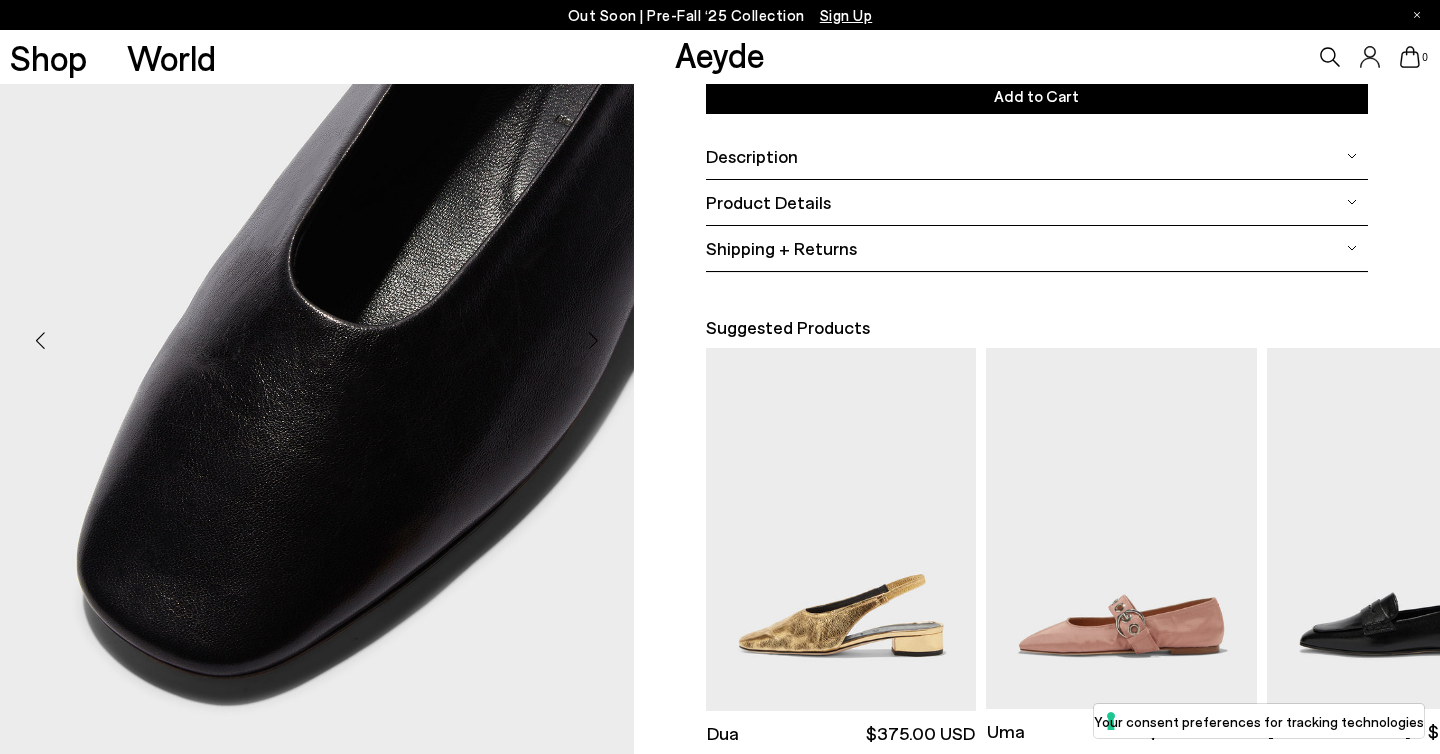 click at bounding box center (594, 341) 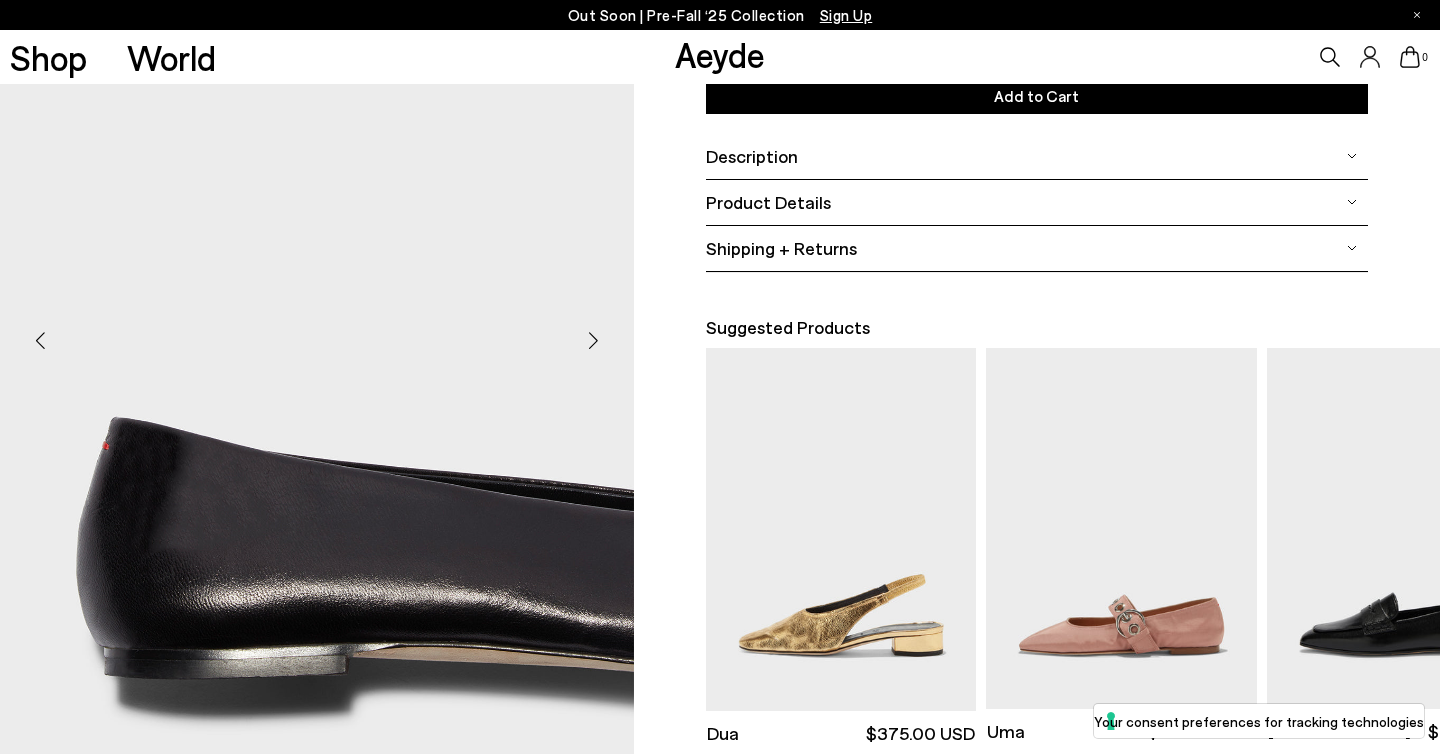 click at bounding box center [594, 341] 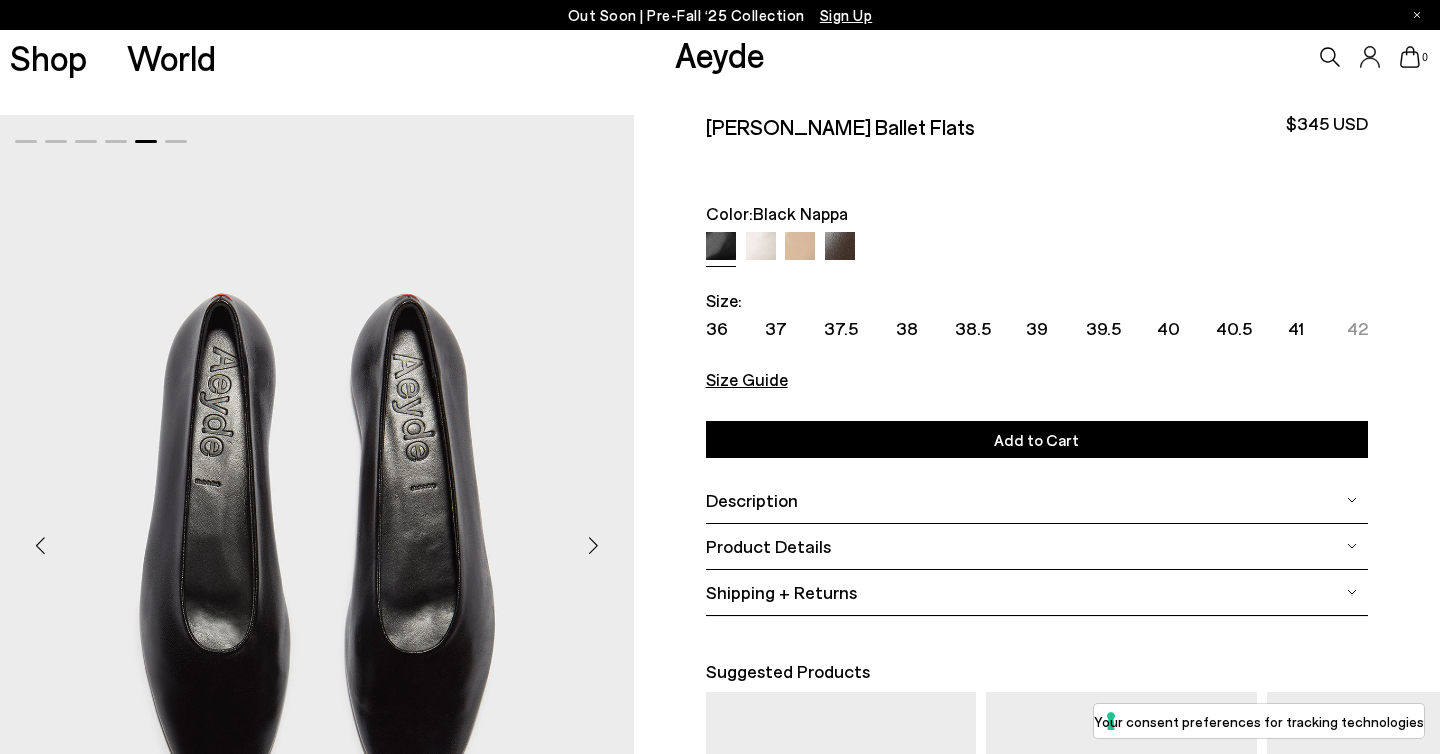 scroll, scrollTop: 0, scrollLeft: 0, axis: both 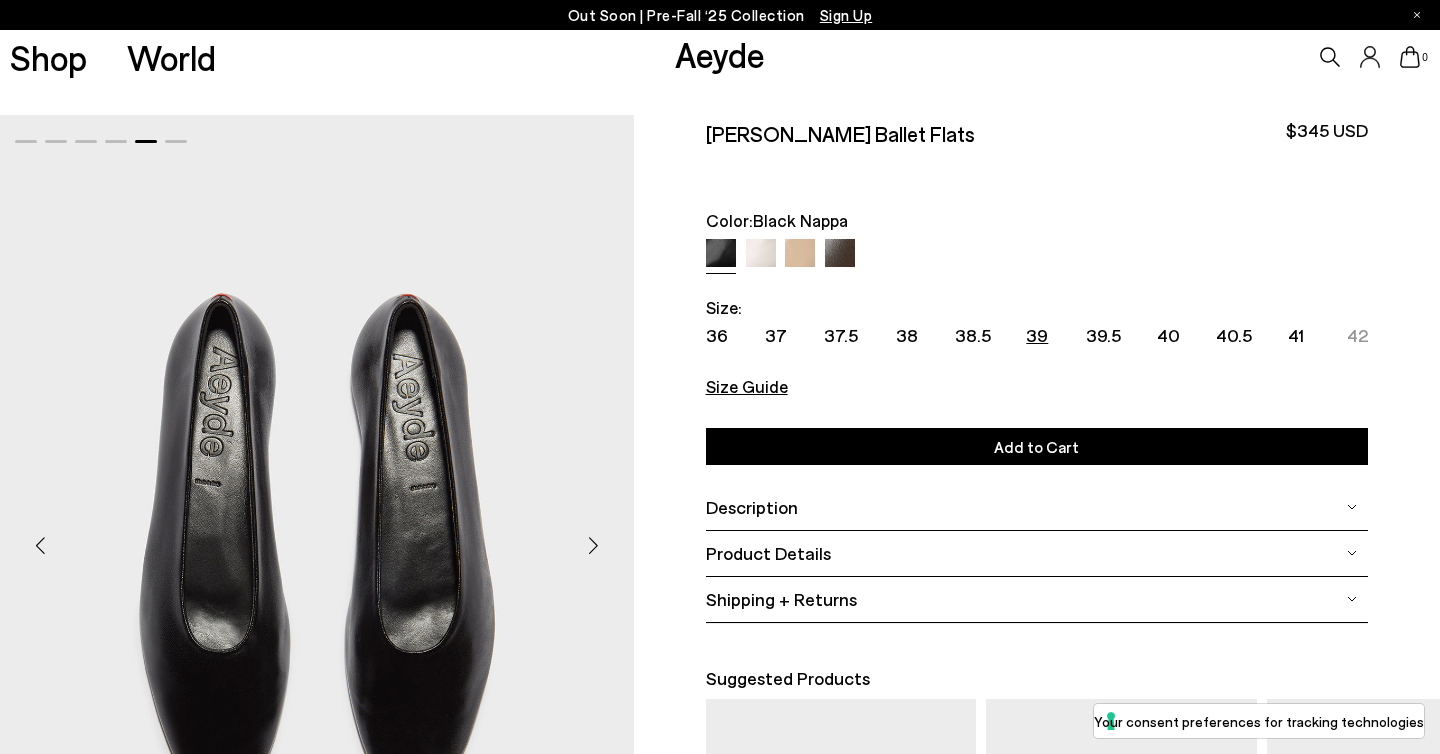 click on "39" at bounding box center [1037, 335] 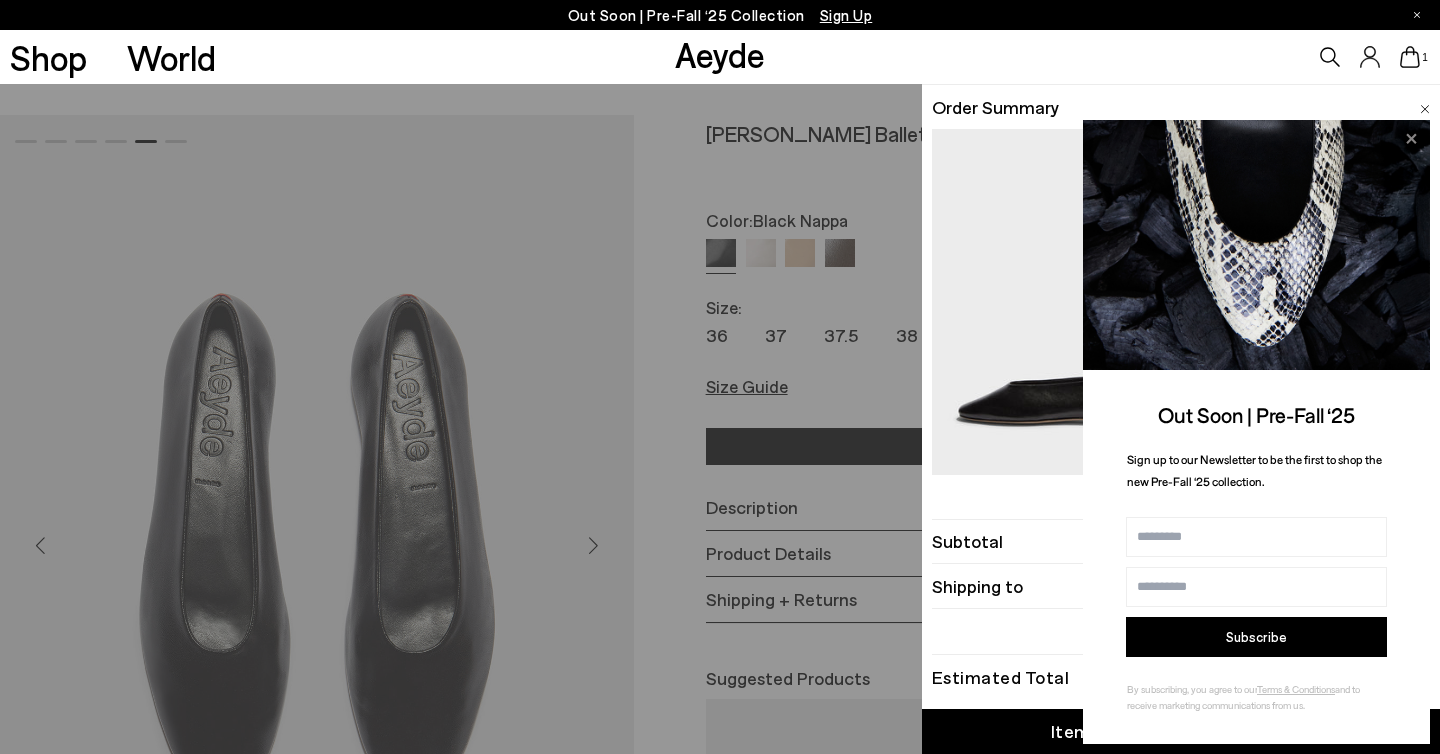 click 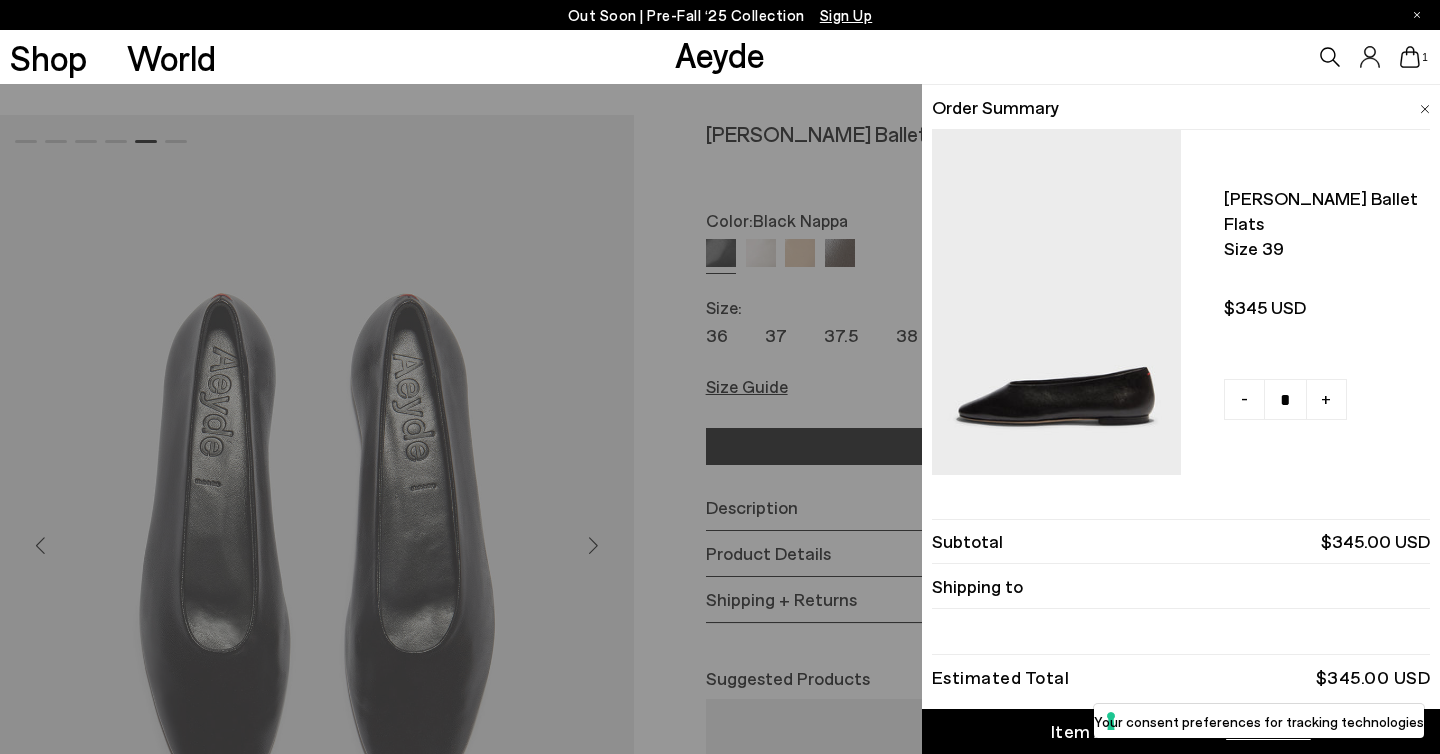 scroll, scrollTop: 1, scrollLeft: 0, axis: vertical 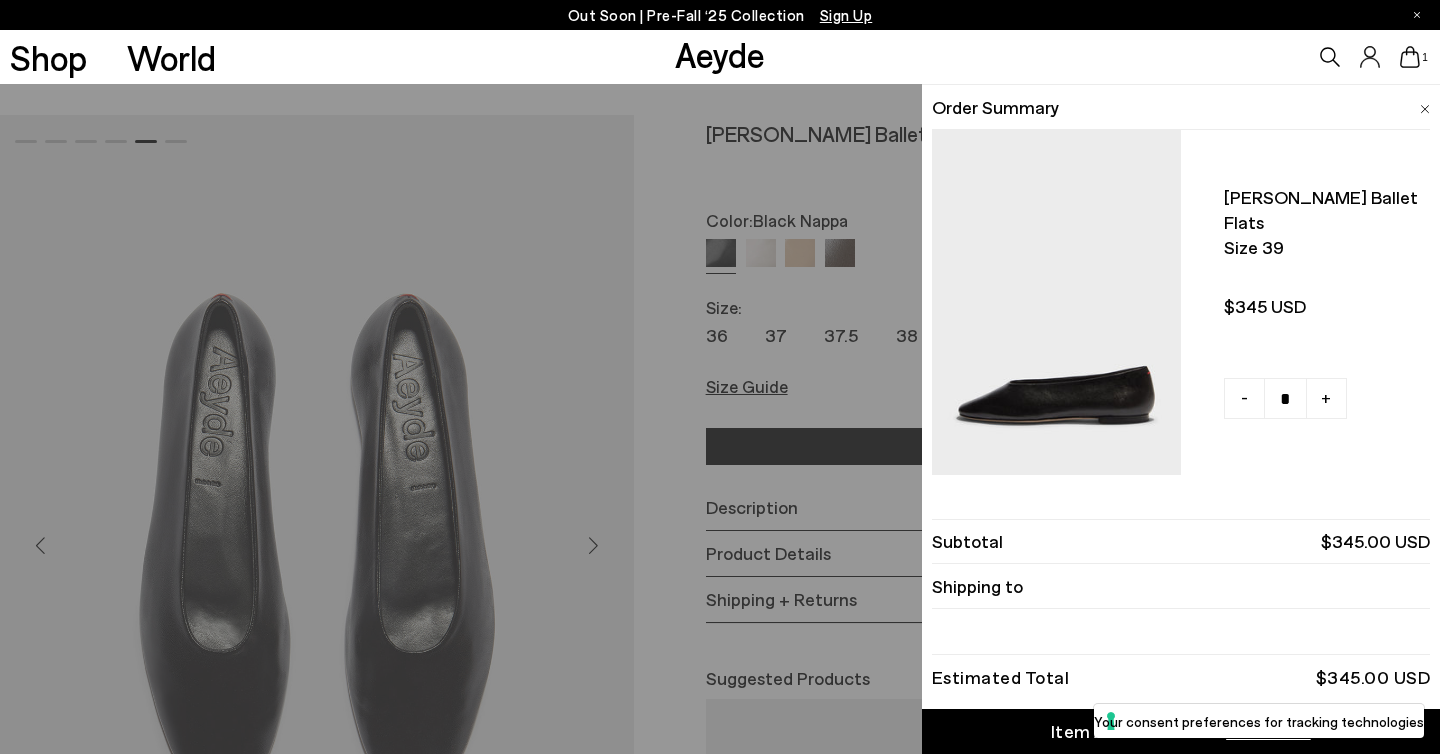 click on "Item Added to Cart" at bounding box center (1133, 731) 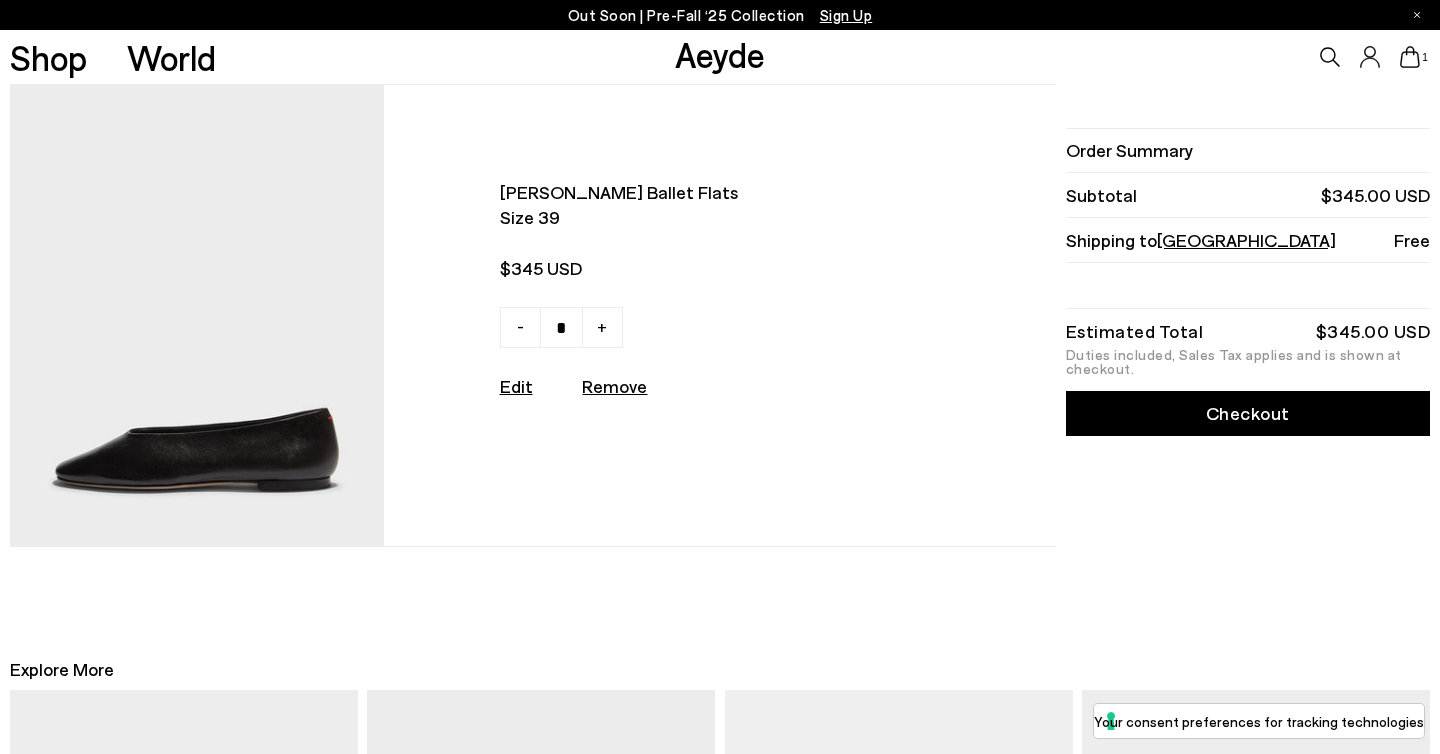 scroll, scrollTop: 0, scrollLeft: 0, axis: both 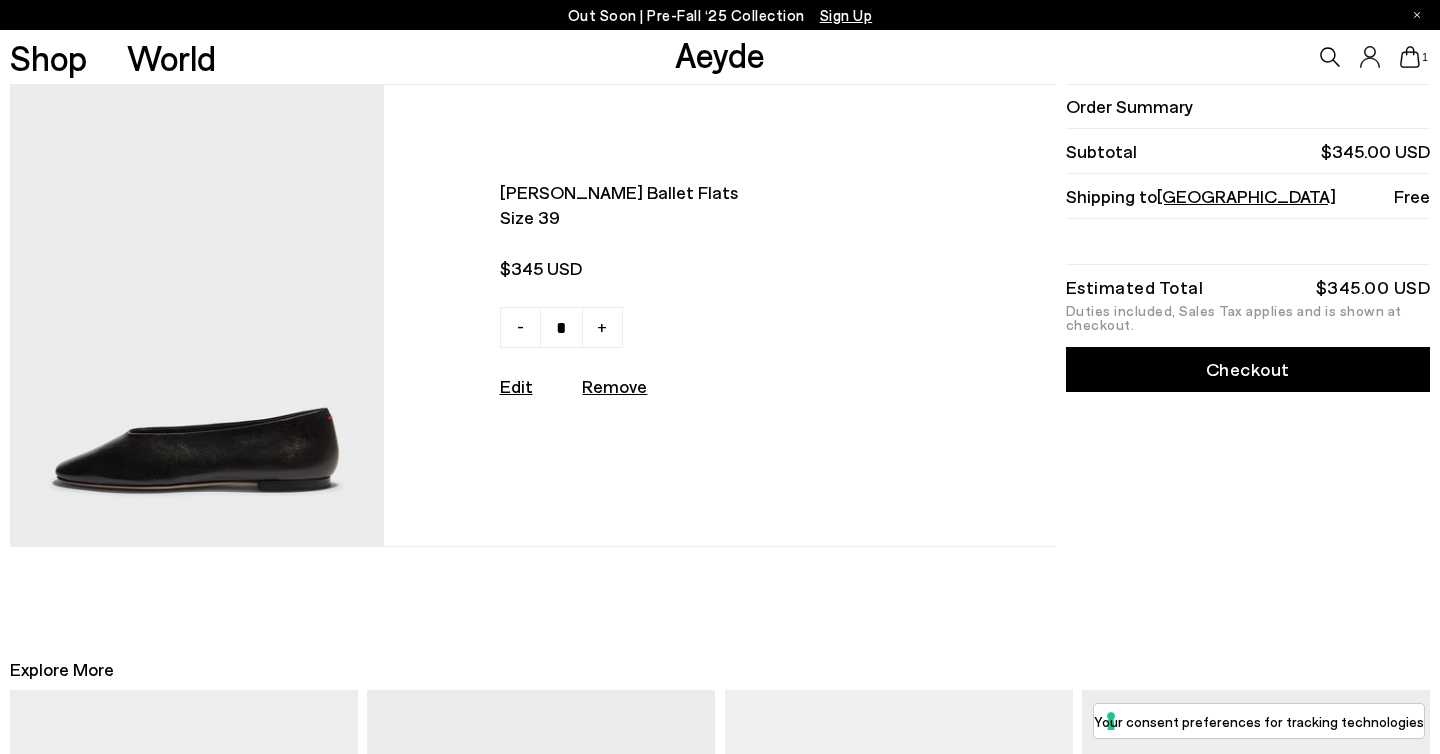click on "Checkout" at bounding box center [1248, 369] 